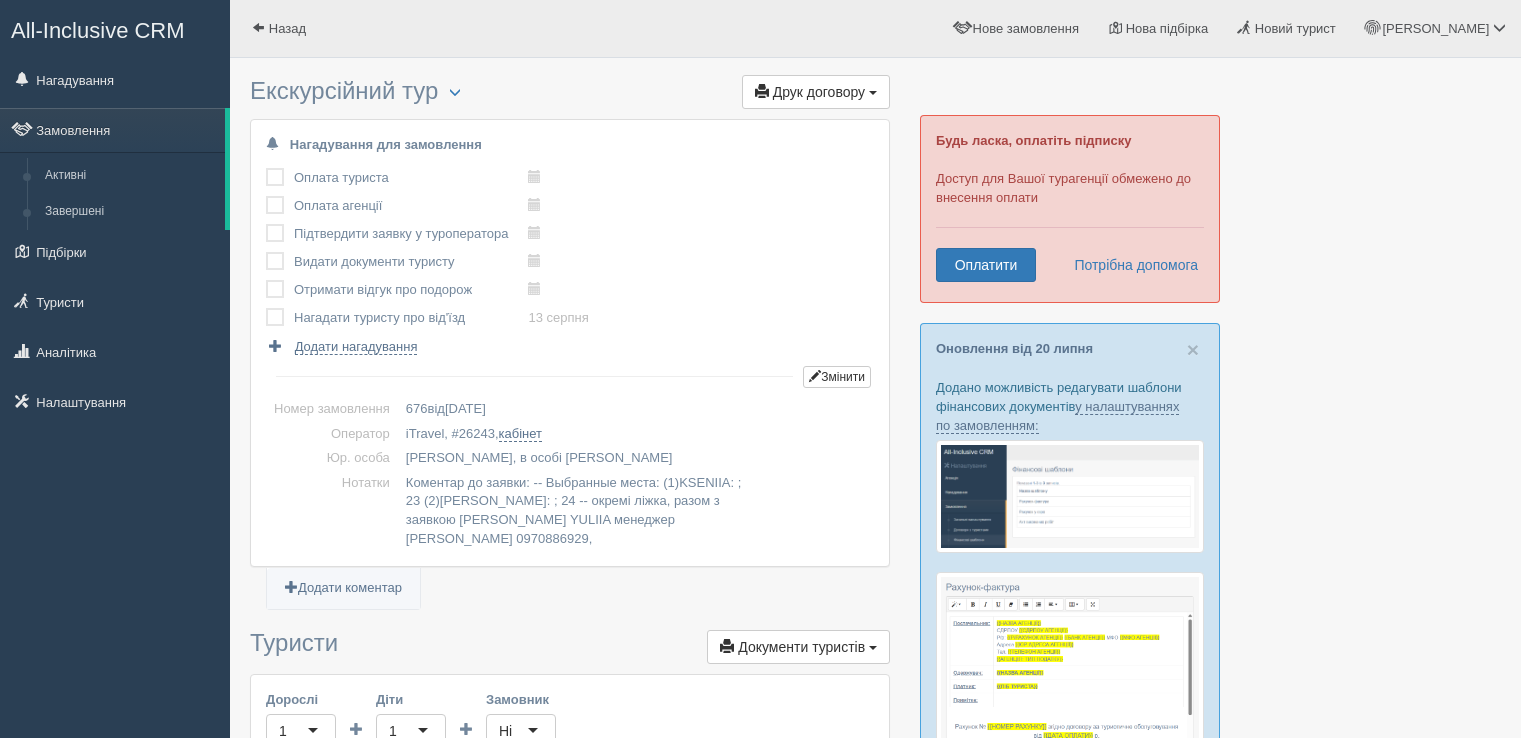 scroll, scrollTop: 0, scrollLeft: 0, axis: both 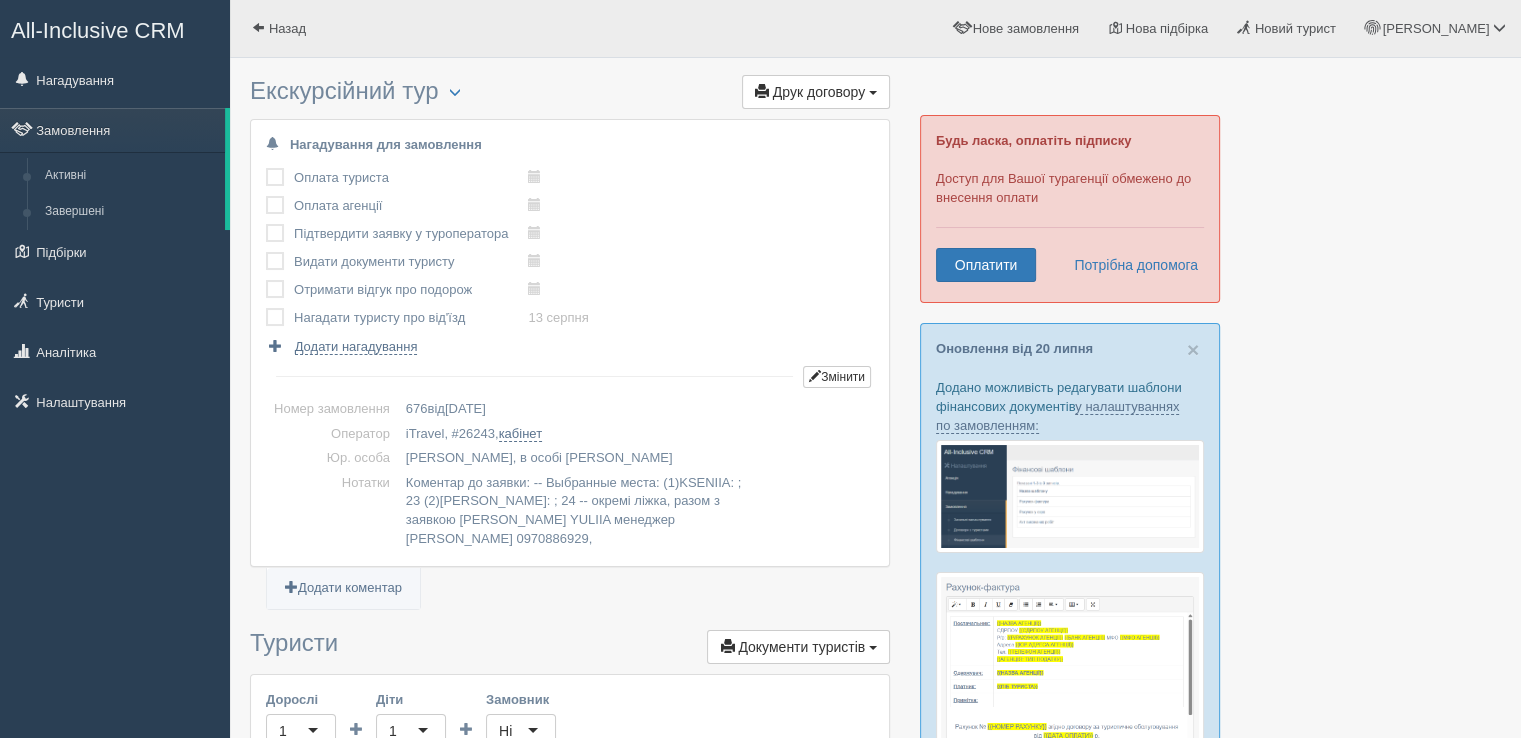 click on "Замовлення" at bounding box center [112, 130] 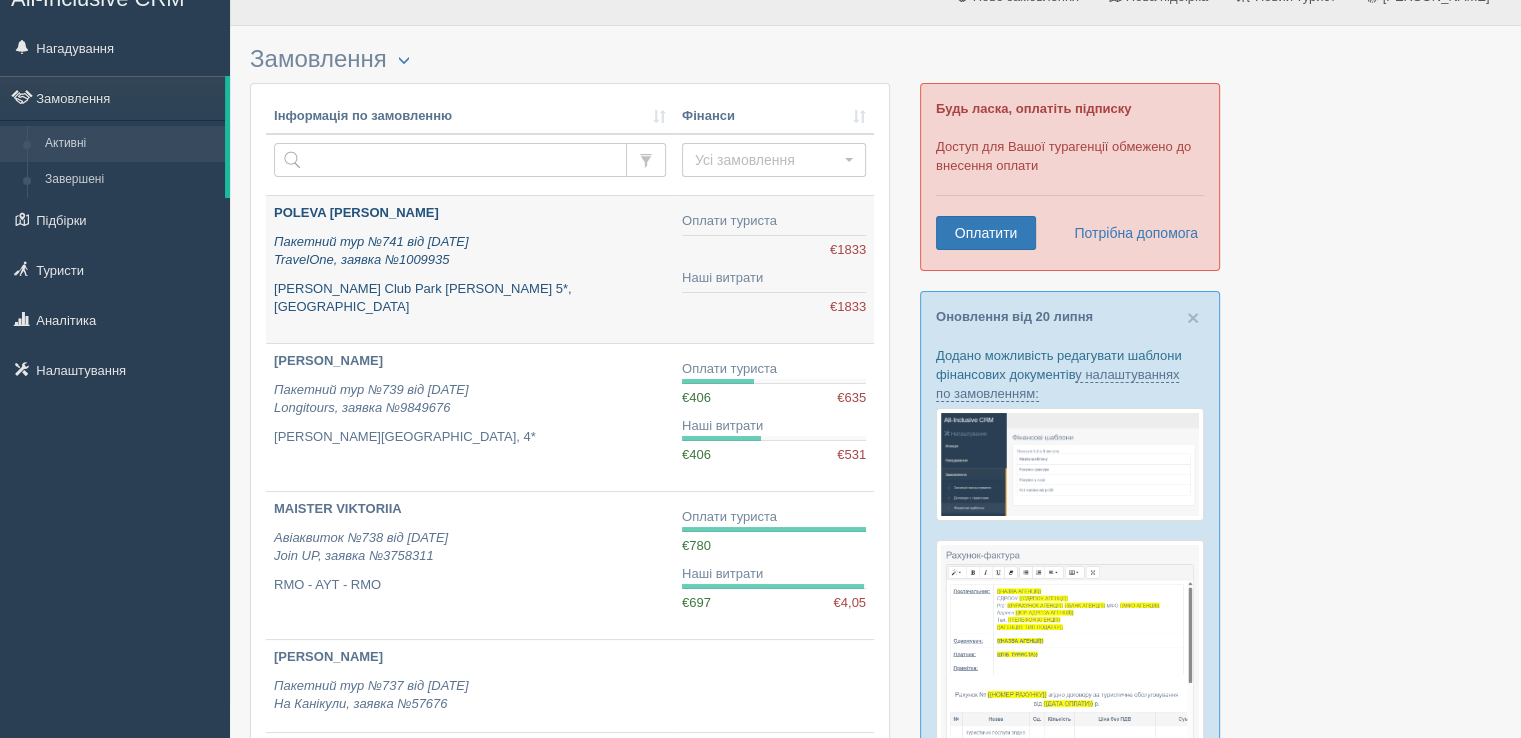 scroll, scrollTop: 0, scrollLeft: 0, axis: both 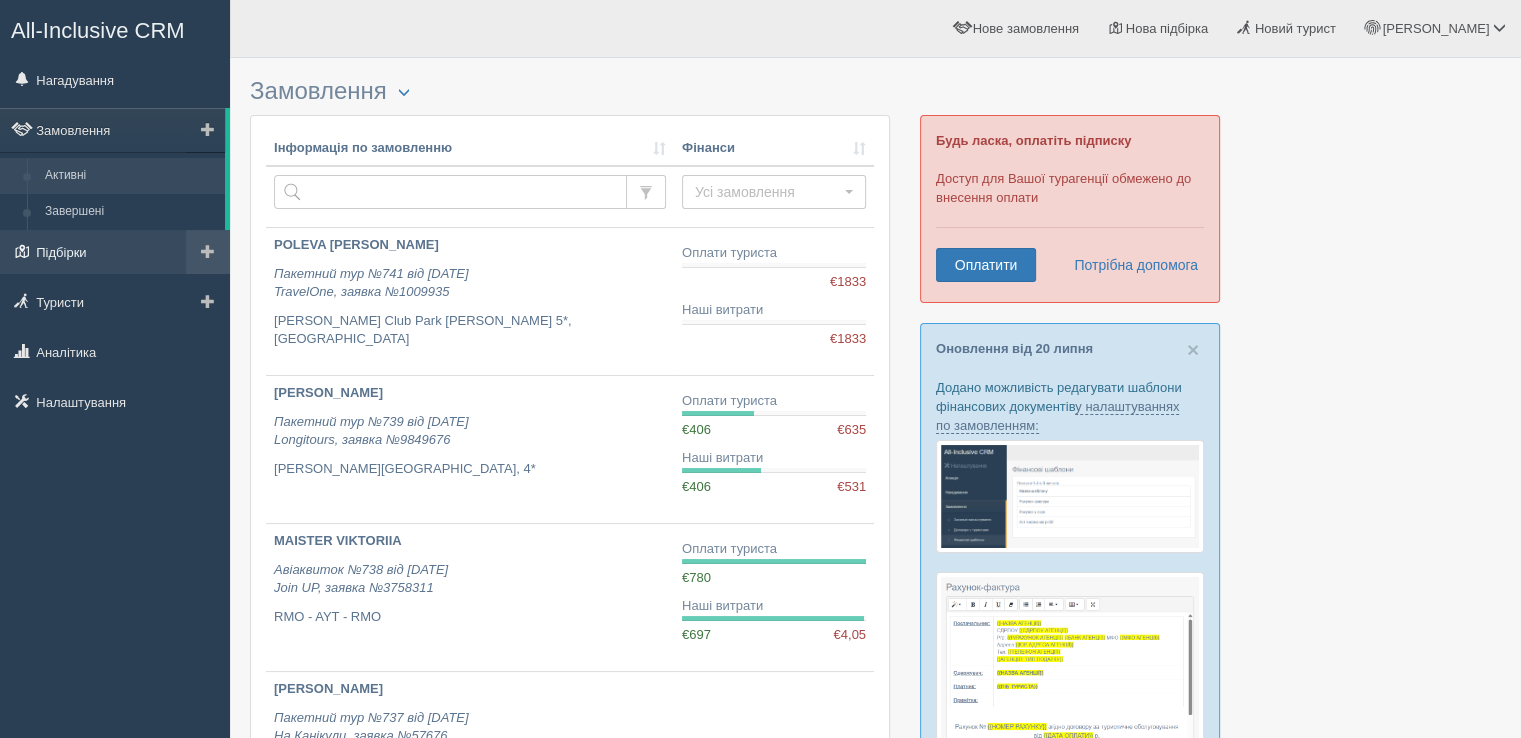 click on "Підбірки" at bounding box center [115, 252] 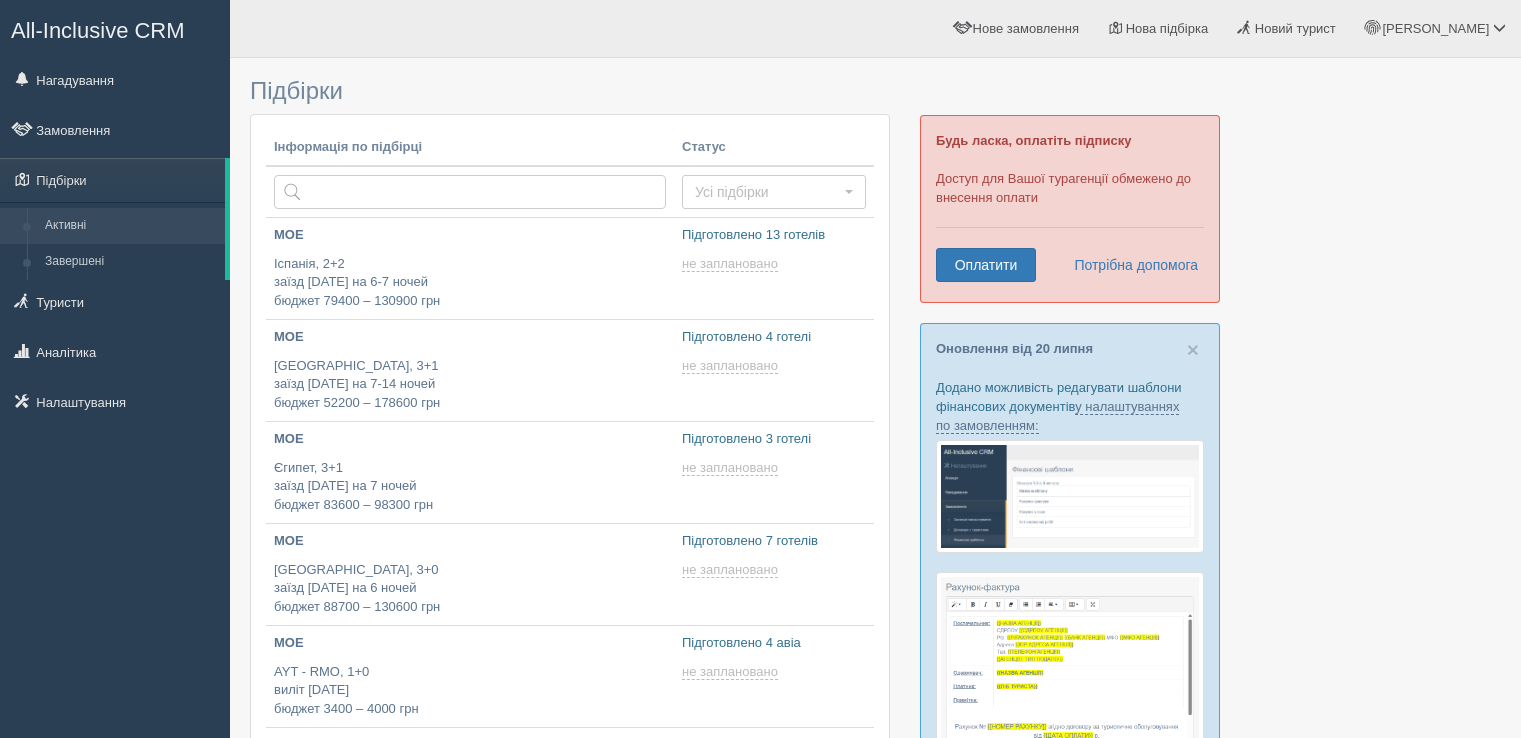 scroll, scrollTop: 0, scrollLeft: 0, axis: both 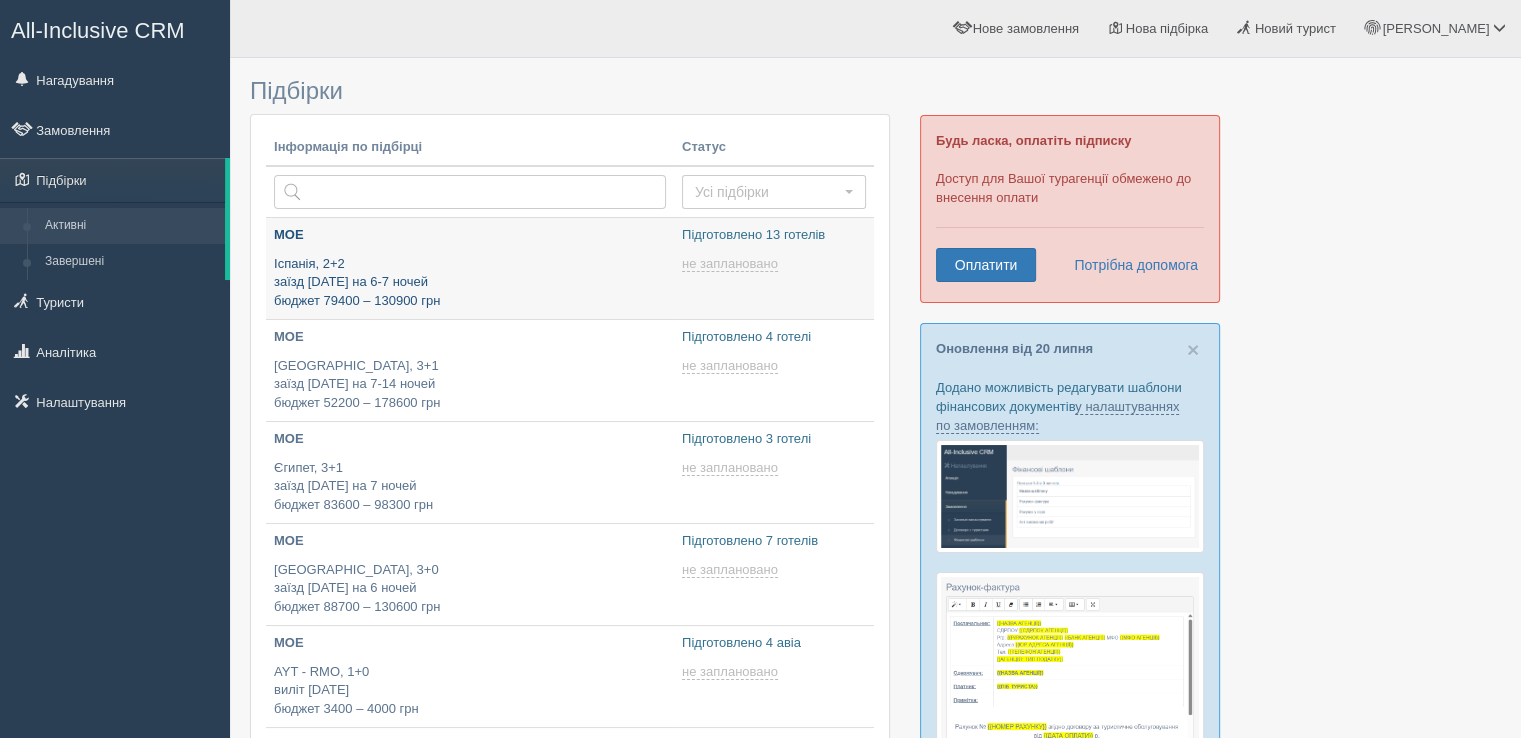click on "Іспанія, 2+2 заїзд 13 серпня на 6-7 ночей бюджет 79400 – 130900 грн" at bounding box center [470, 283] 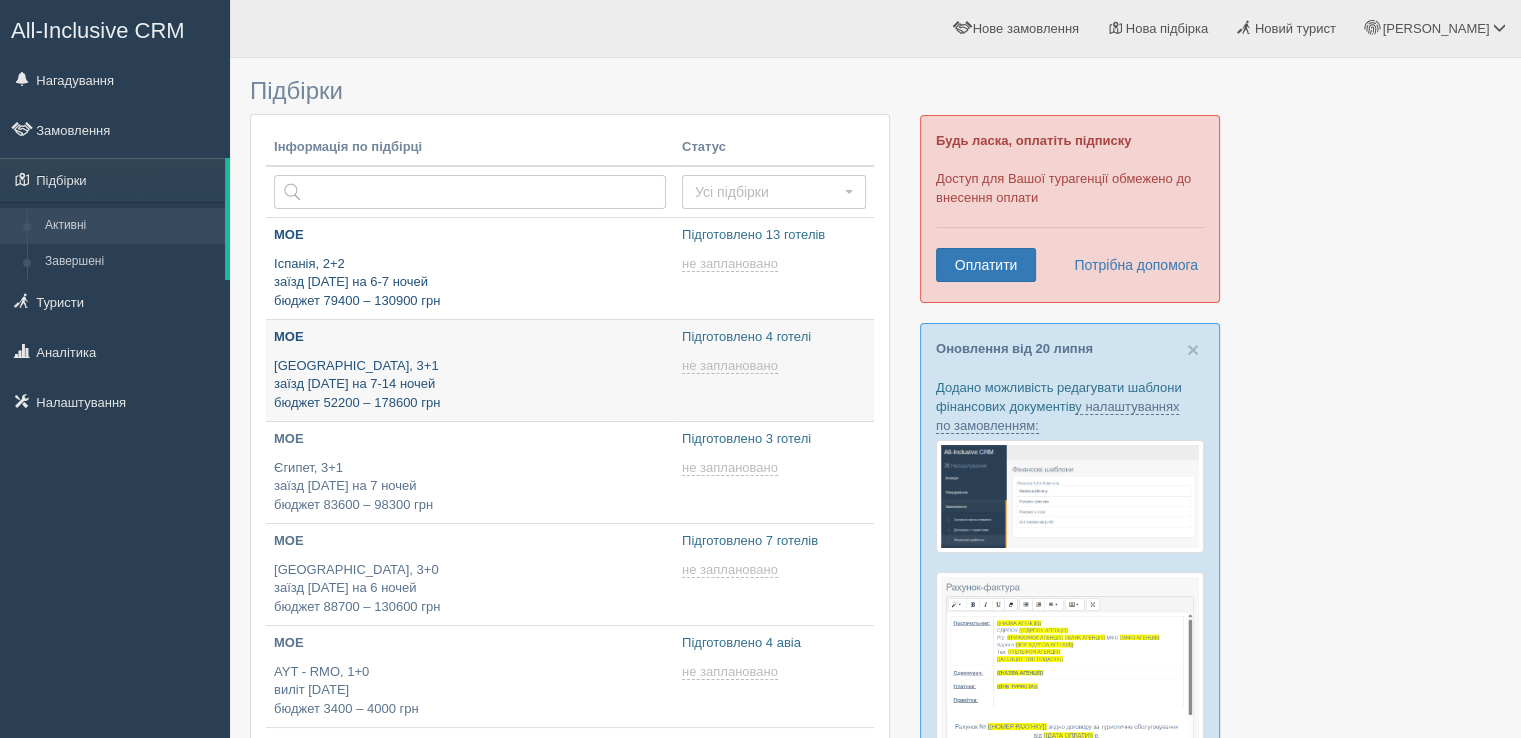 type on "2025-07-26 13:00" 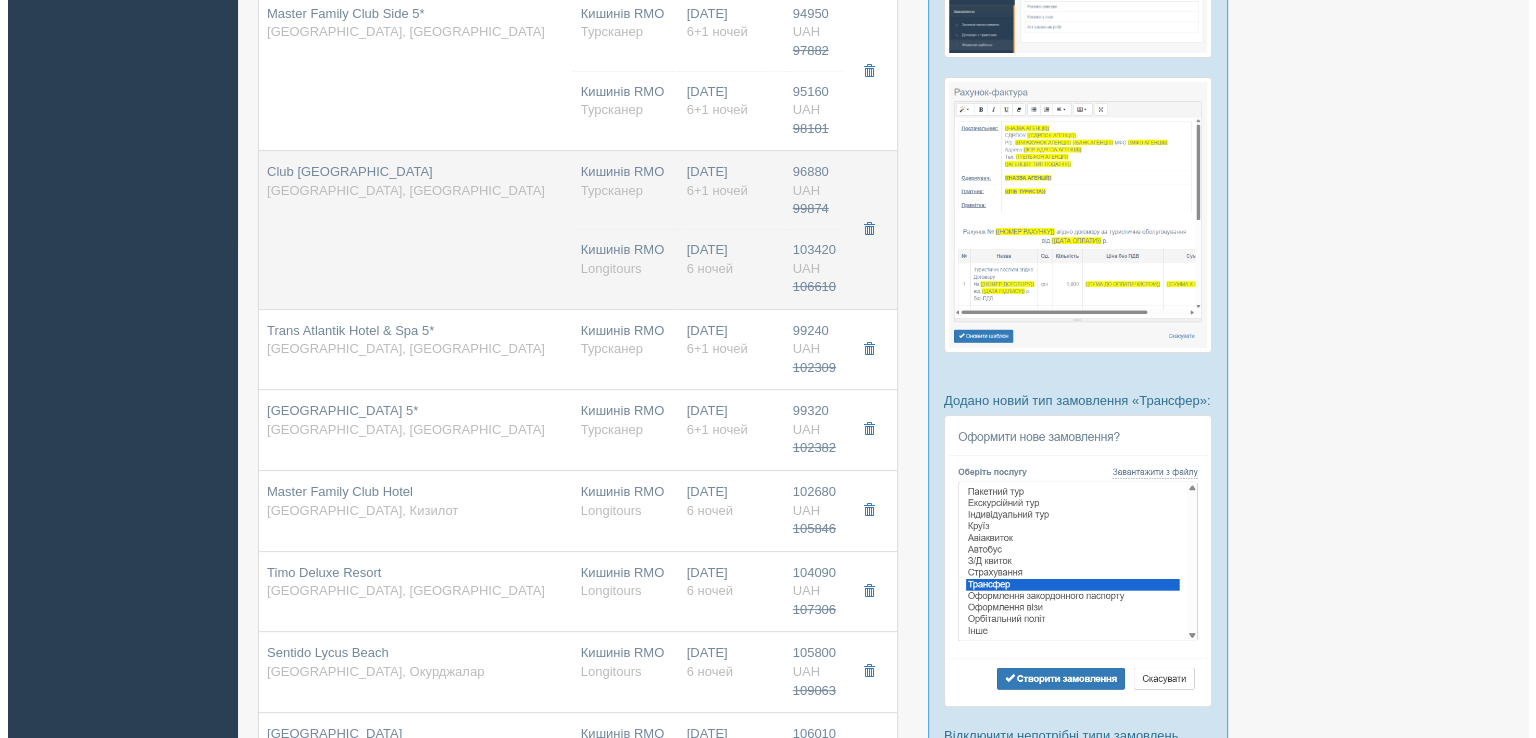 scroll, scrollTop: 600, scrollLeft: 0, axis: vertical 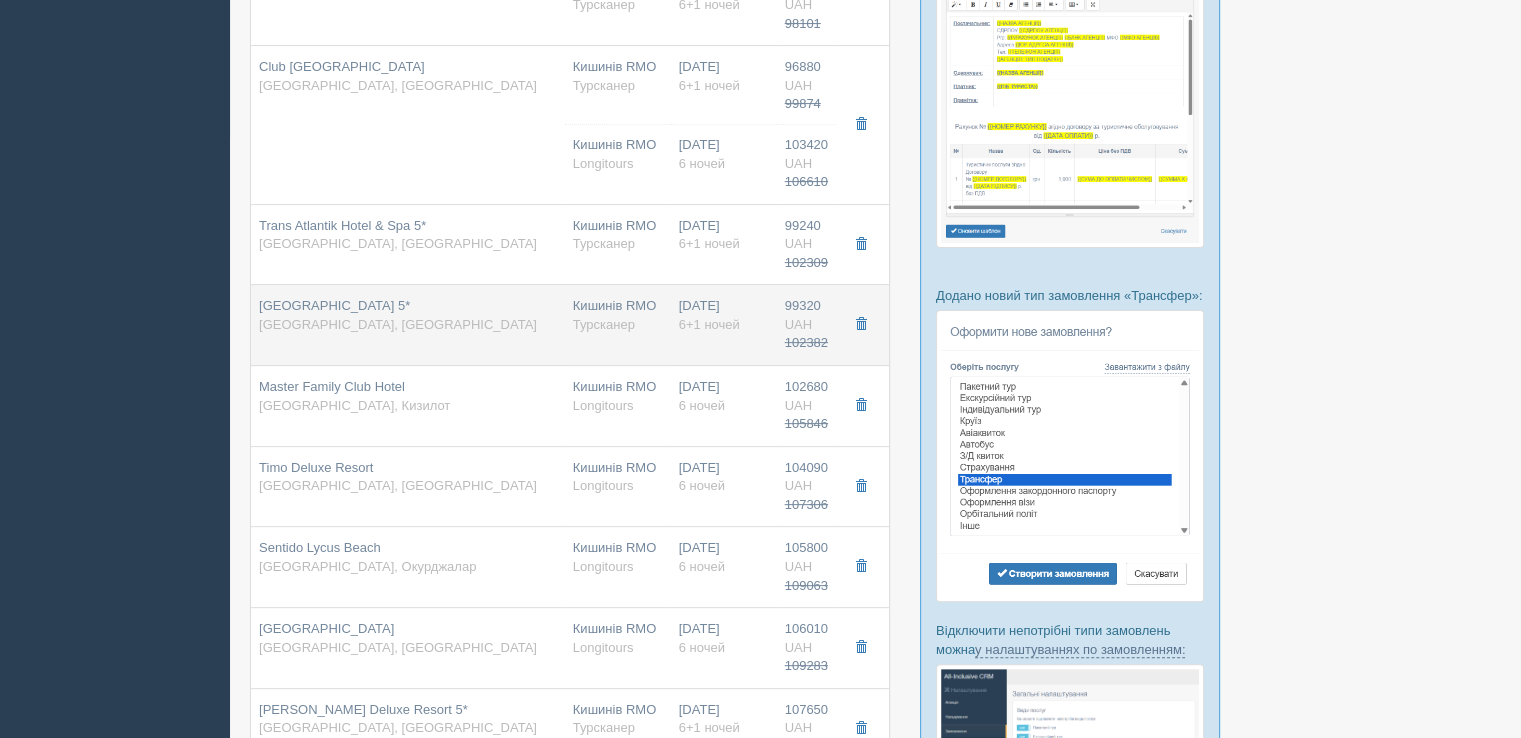 click on "[DATE]
6+1 ночей" at bounding box center [724, 325] 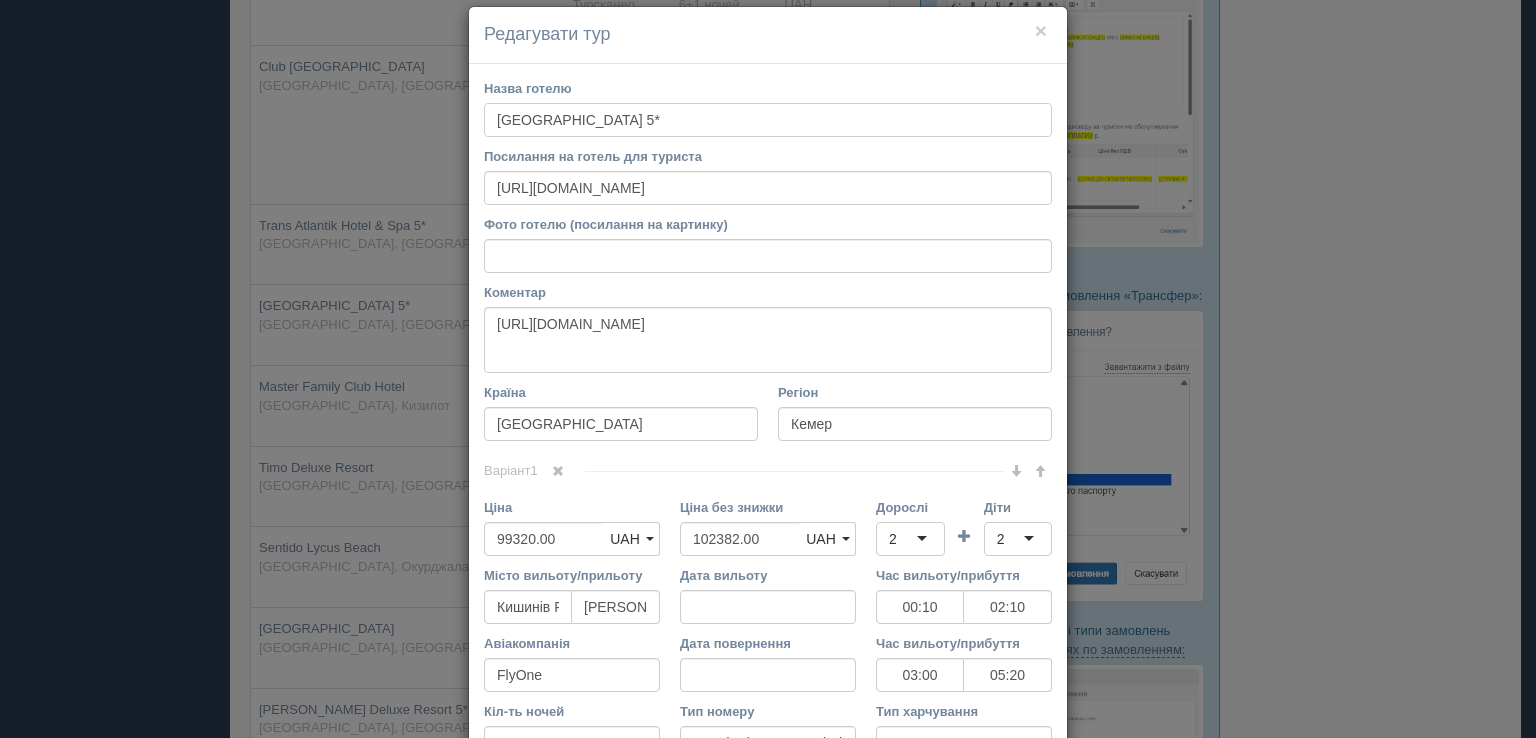 scroll, scrollTop: 0, scrollLeft: 0, axis: both 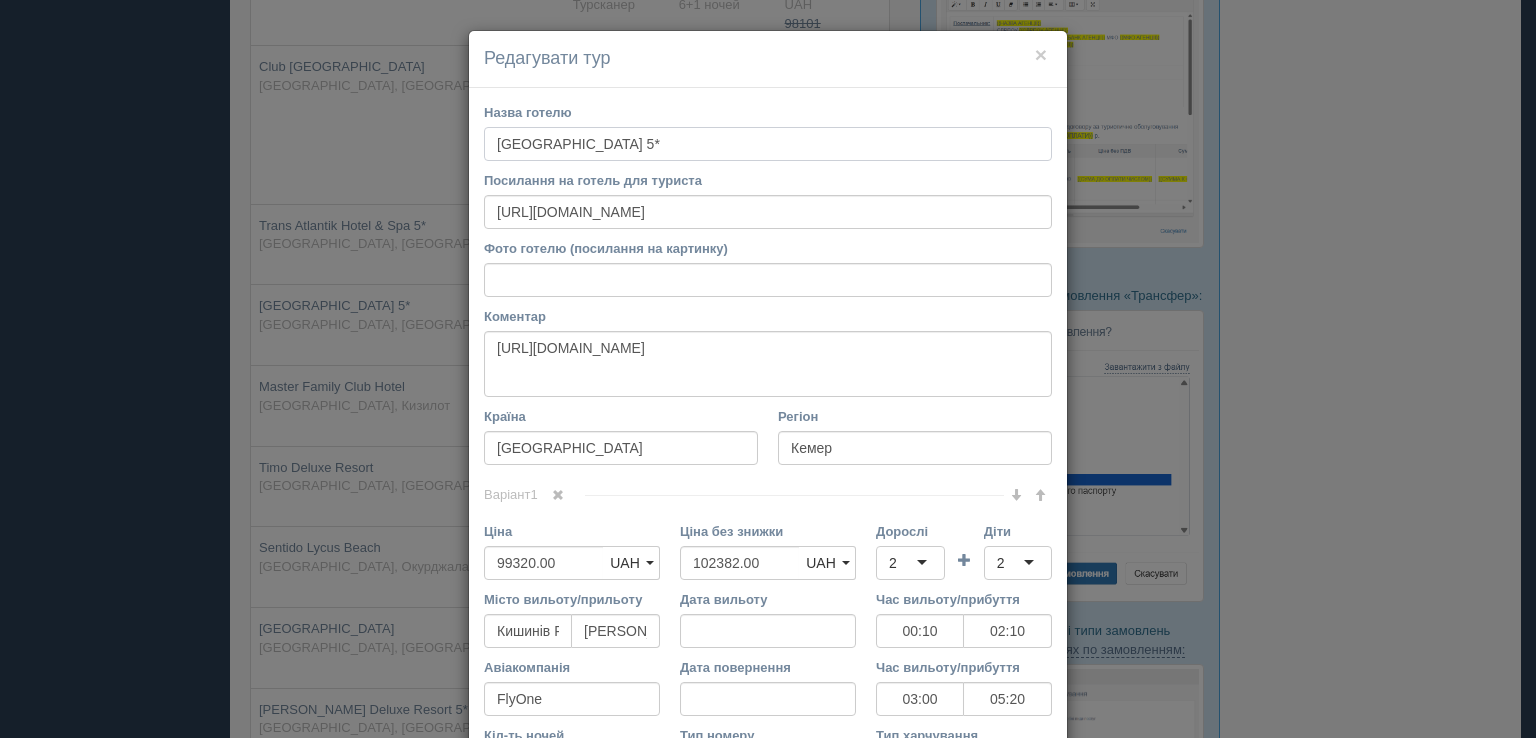 drag, startPoint x: 600, startPoint y: 138, endPoint x: 488, endPoint y: 137, distance: 112.00446 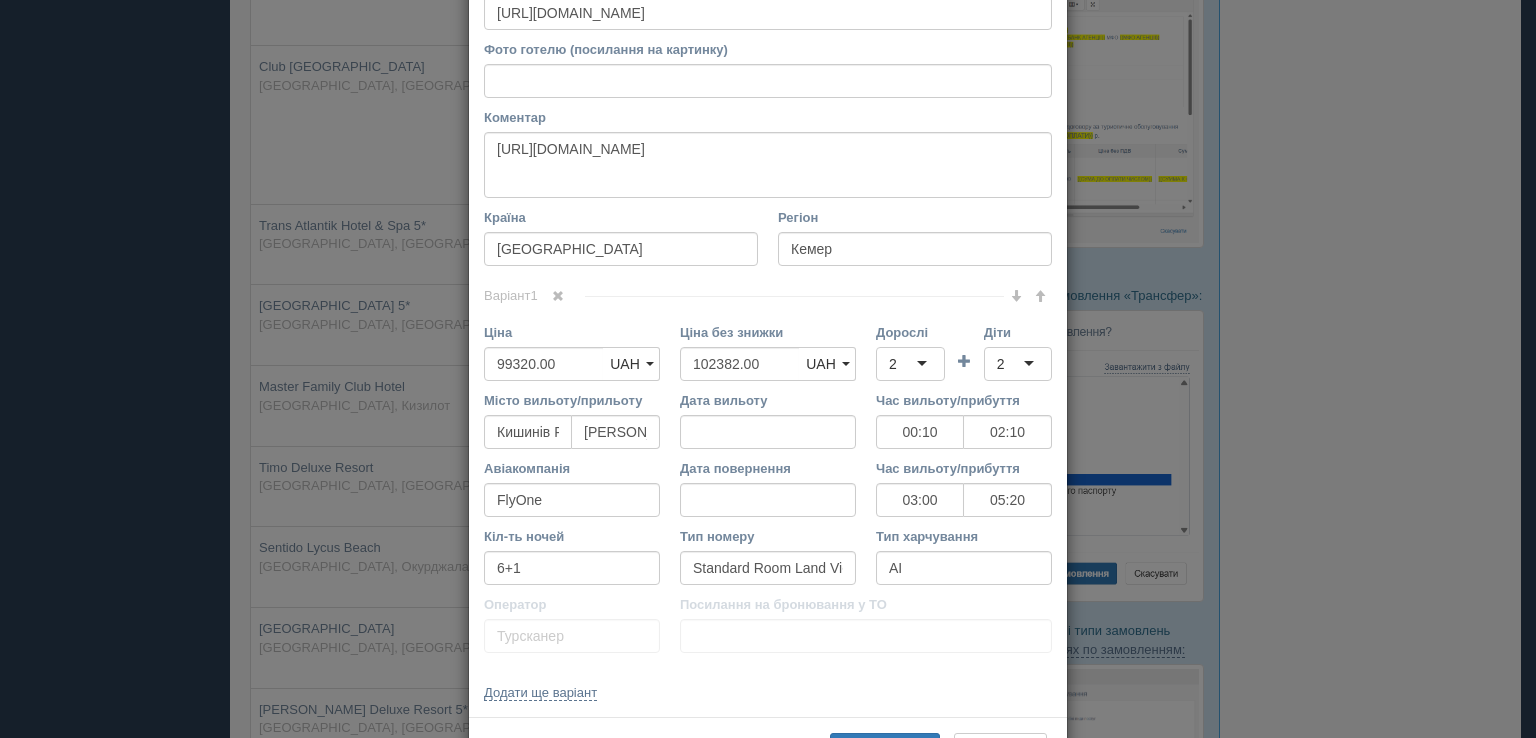 scroll, scrollTop: 200, scrollLeft: 0, axis: vertical 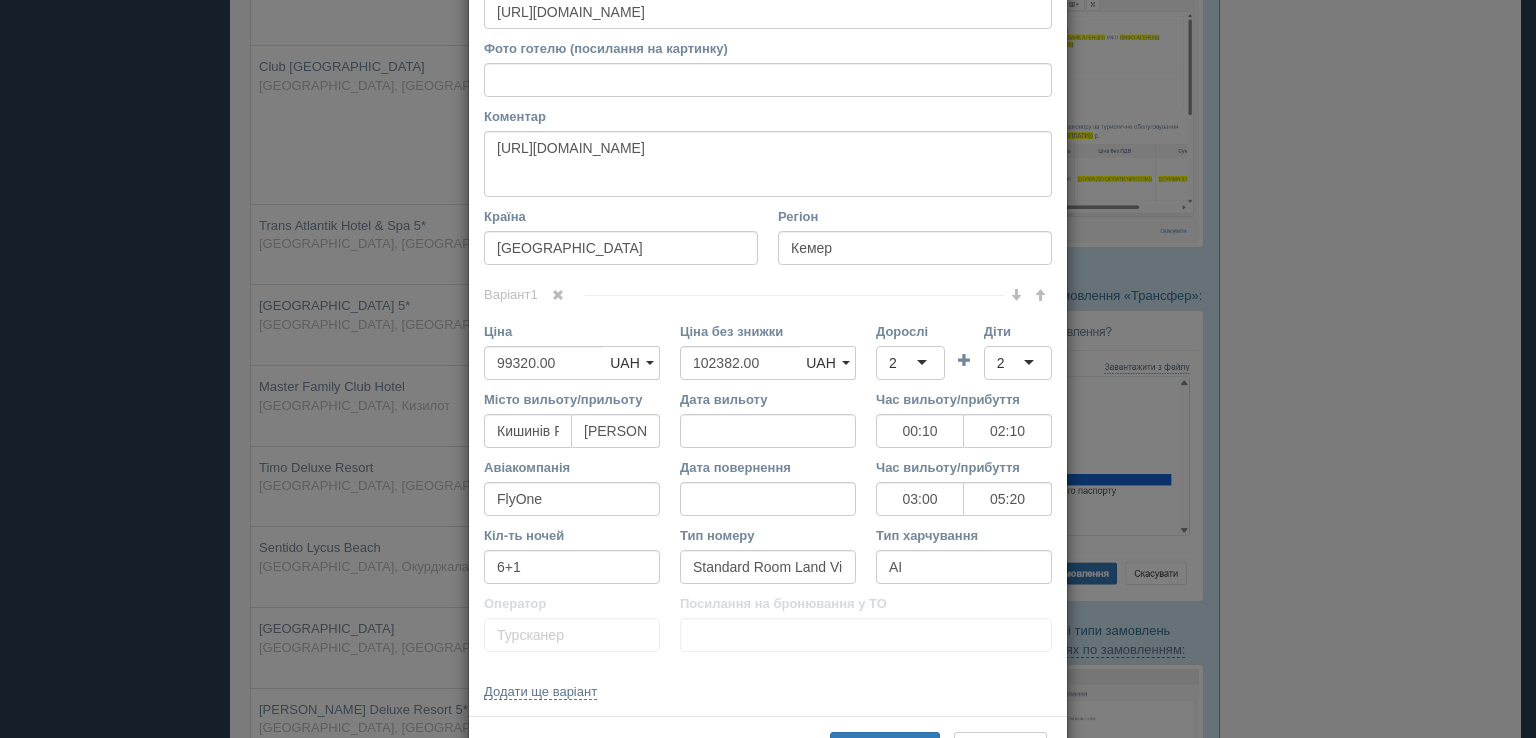 click on "×
Редагувати тур
Назва готелю
[GEOGRAPHIC_DATA]*
Посилання на готель для туриста
[URL][DOMAIN_NAME]
Фото готелю (посилання на картинку)
Не вдалось завантажити фото. Можливо, Ви скопіювали посилання на сторінку, а не на картинку
Коментар
Основний опис
Додатковий опис" at bounding box center (768, 369) 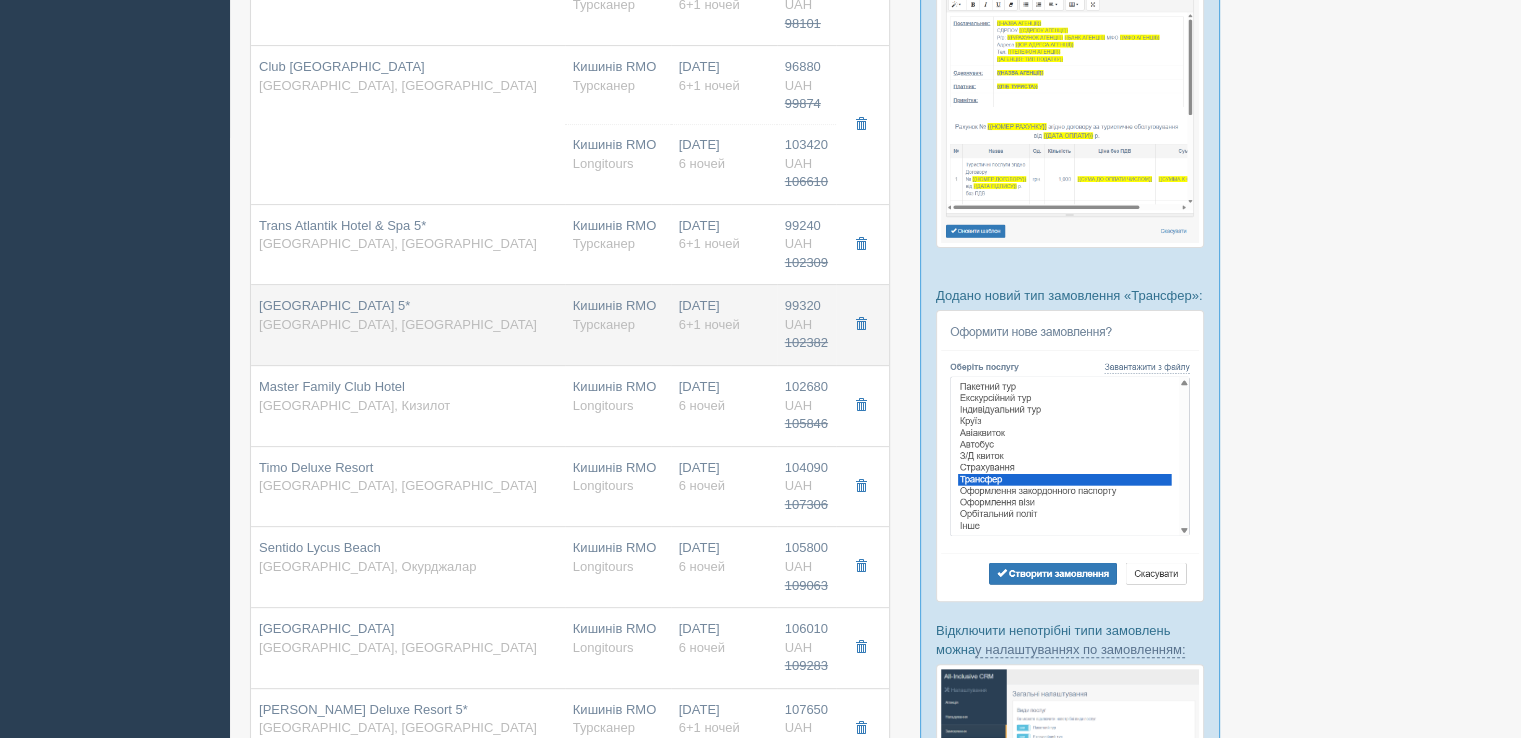 click on "Турсканер" at bounding box center (604, 324) 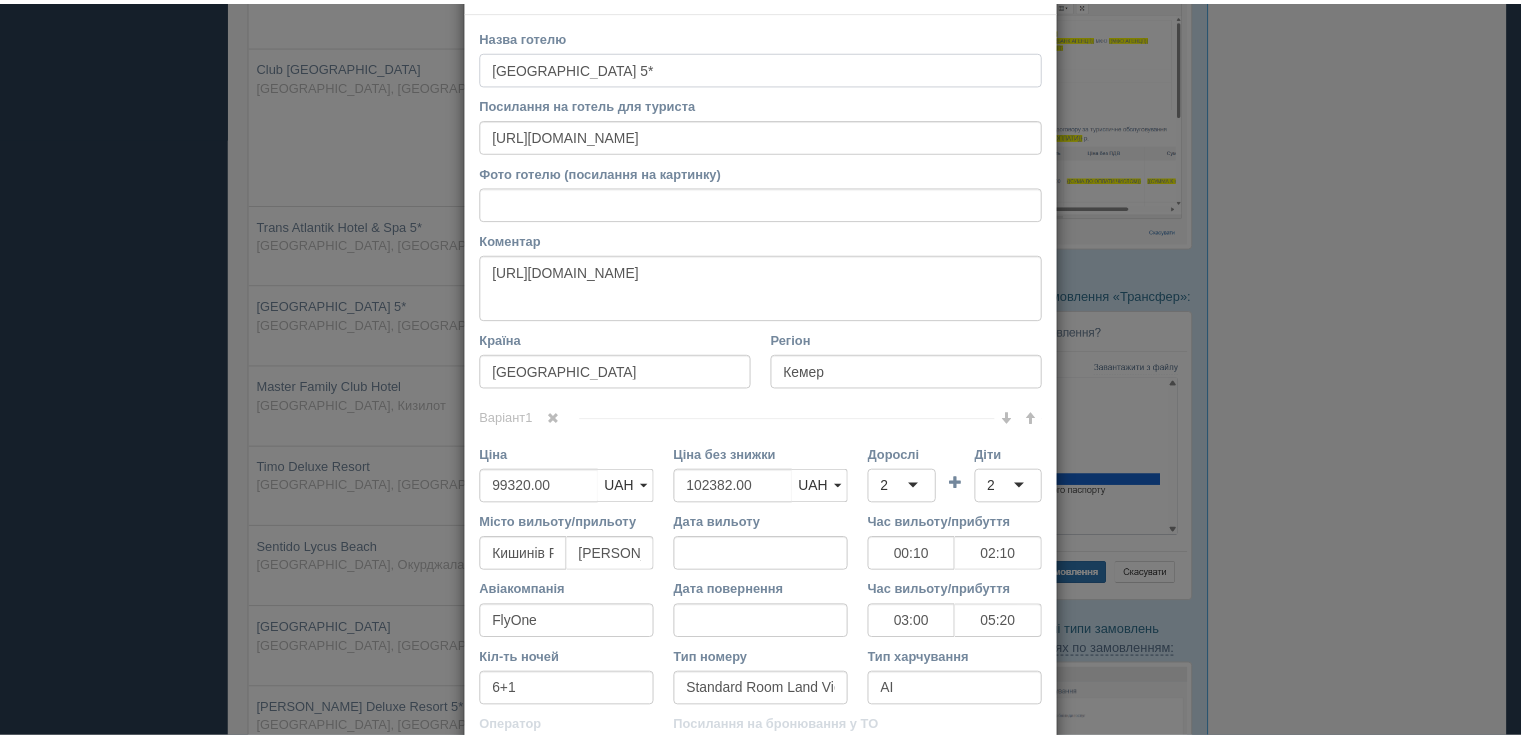 scroll, scrollTop: 0, scrollLeft: 0, axis: both 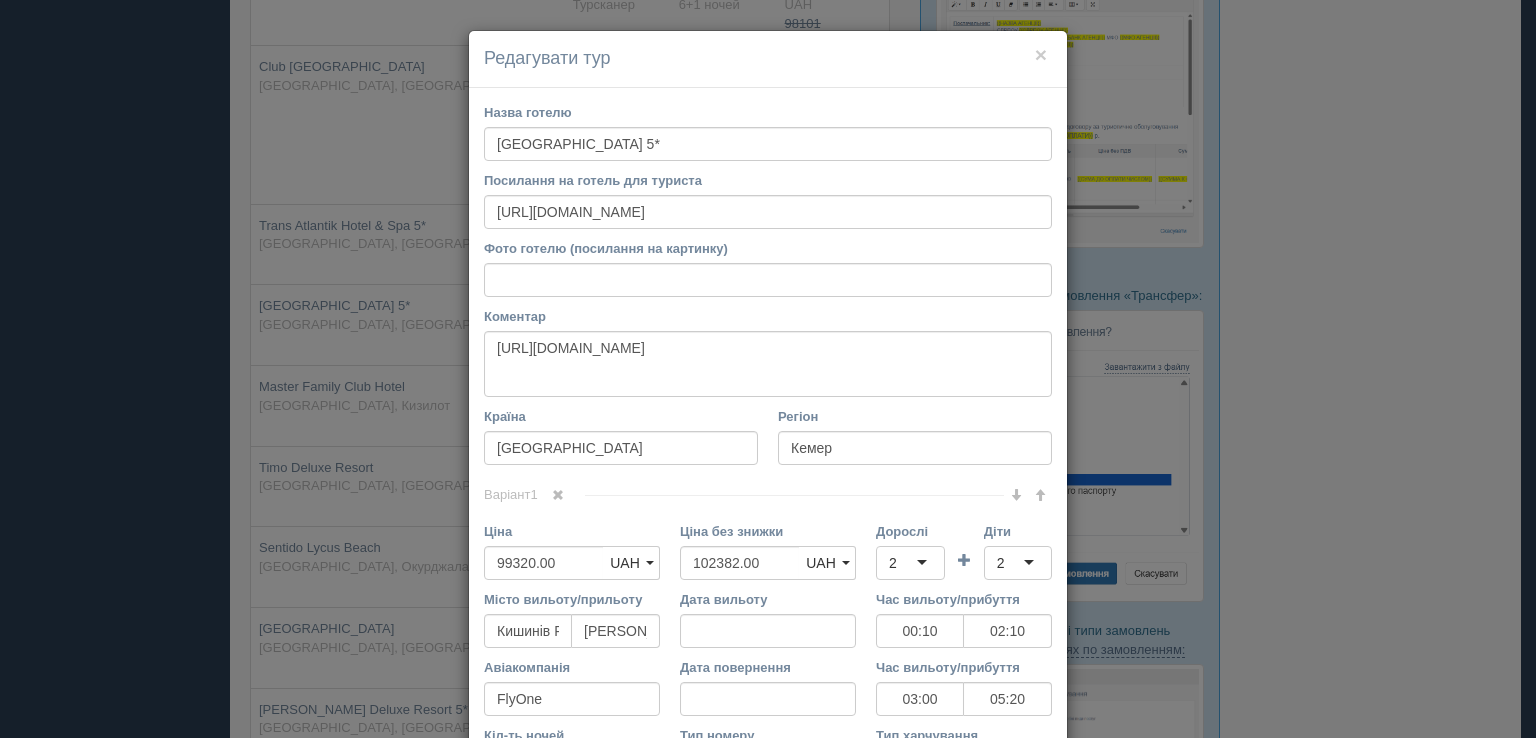 click on "×
Редагувати тур
Назва готелю
[GEOGRAPHIC_DATA]*
Посилання на готель для туриста
[URL][DOMAIN_NAME]
Фото готелю (посилання на картинку)
Не вдалось завантажити фото. Можливо, Ви скопіювали посилання на сторінку, а не на картинку
Коментар
Основний опис
Додатковий опис" at bounding box center [768, 369] 